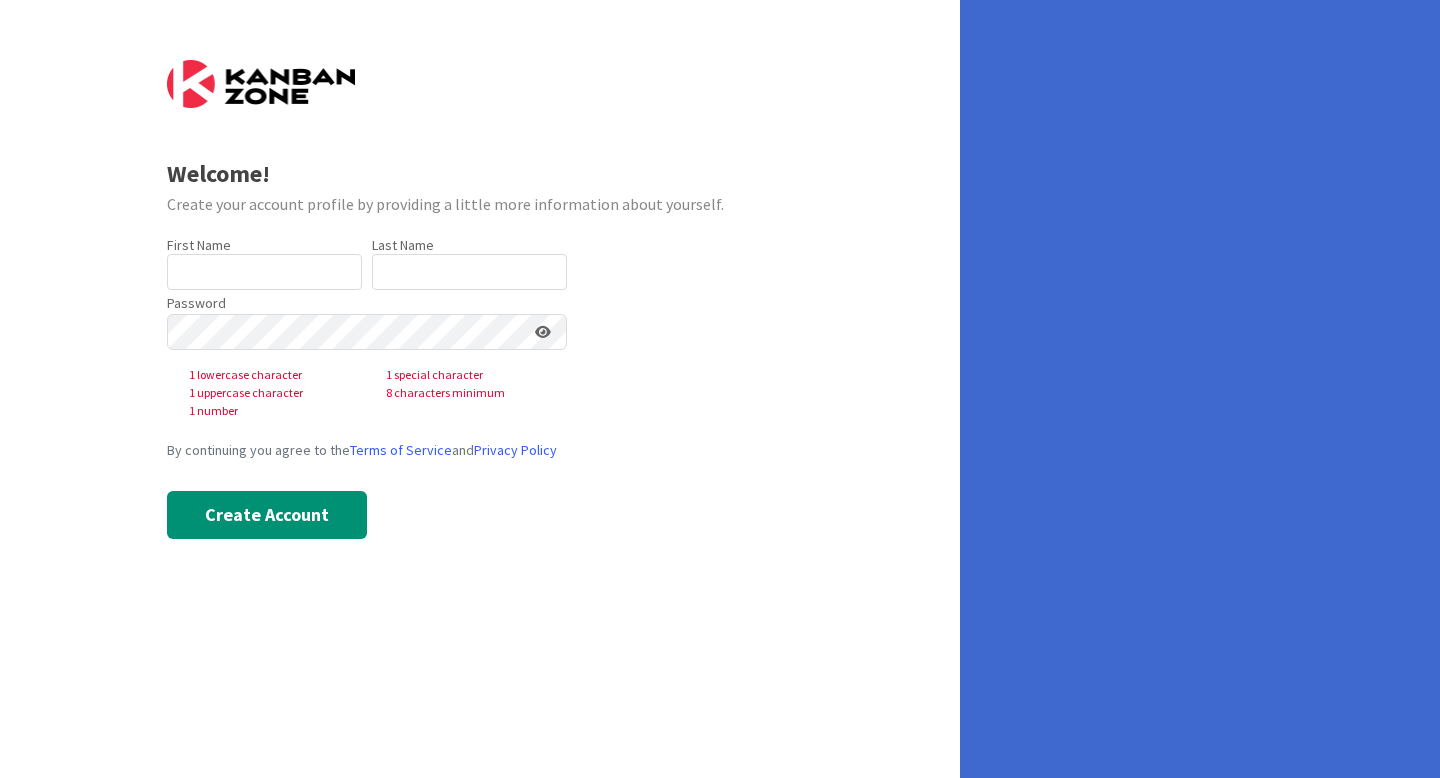 scroll, scrollTop: 0, scrollLeft: 0, axis: both 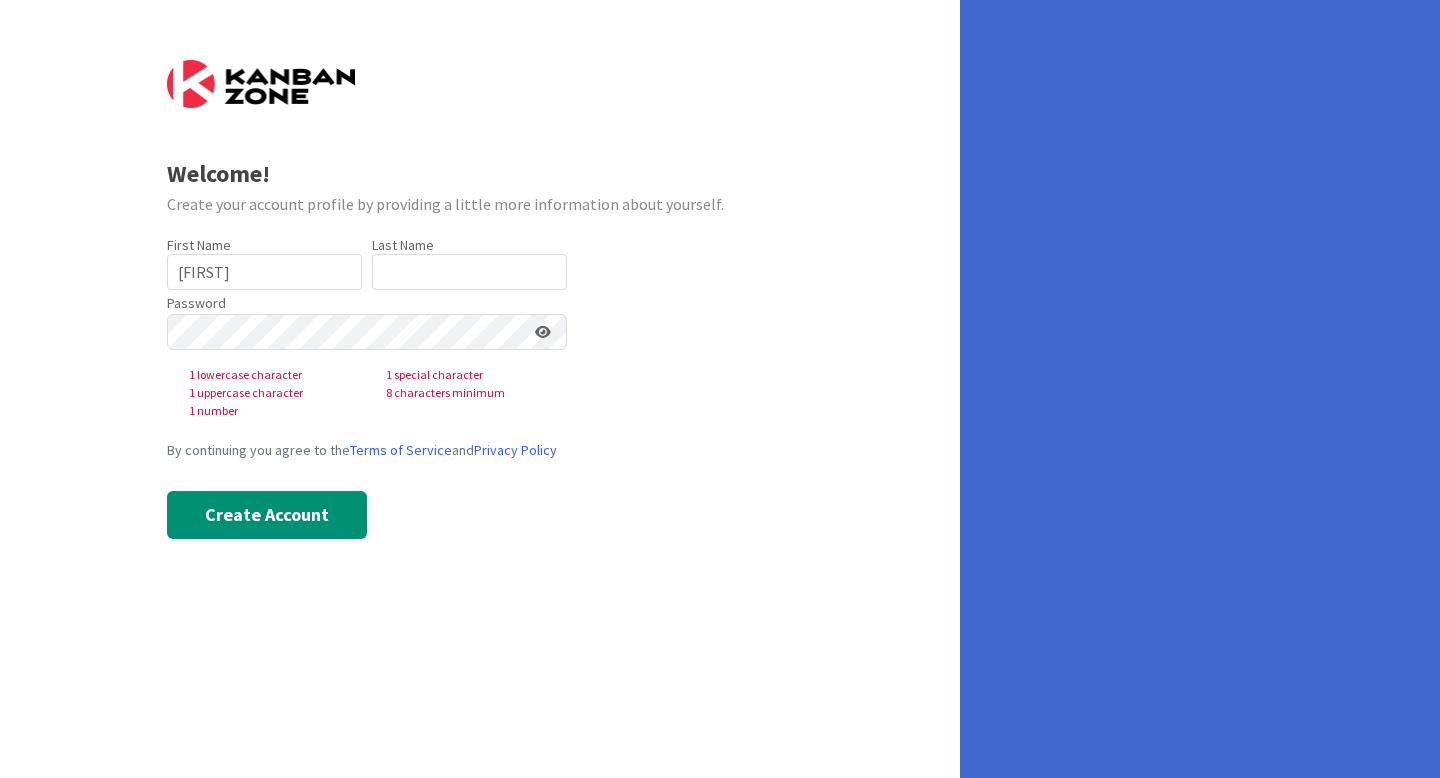 type on "[FIRST]" 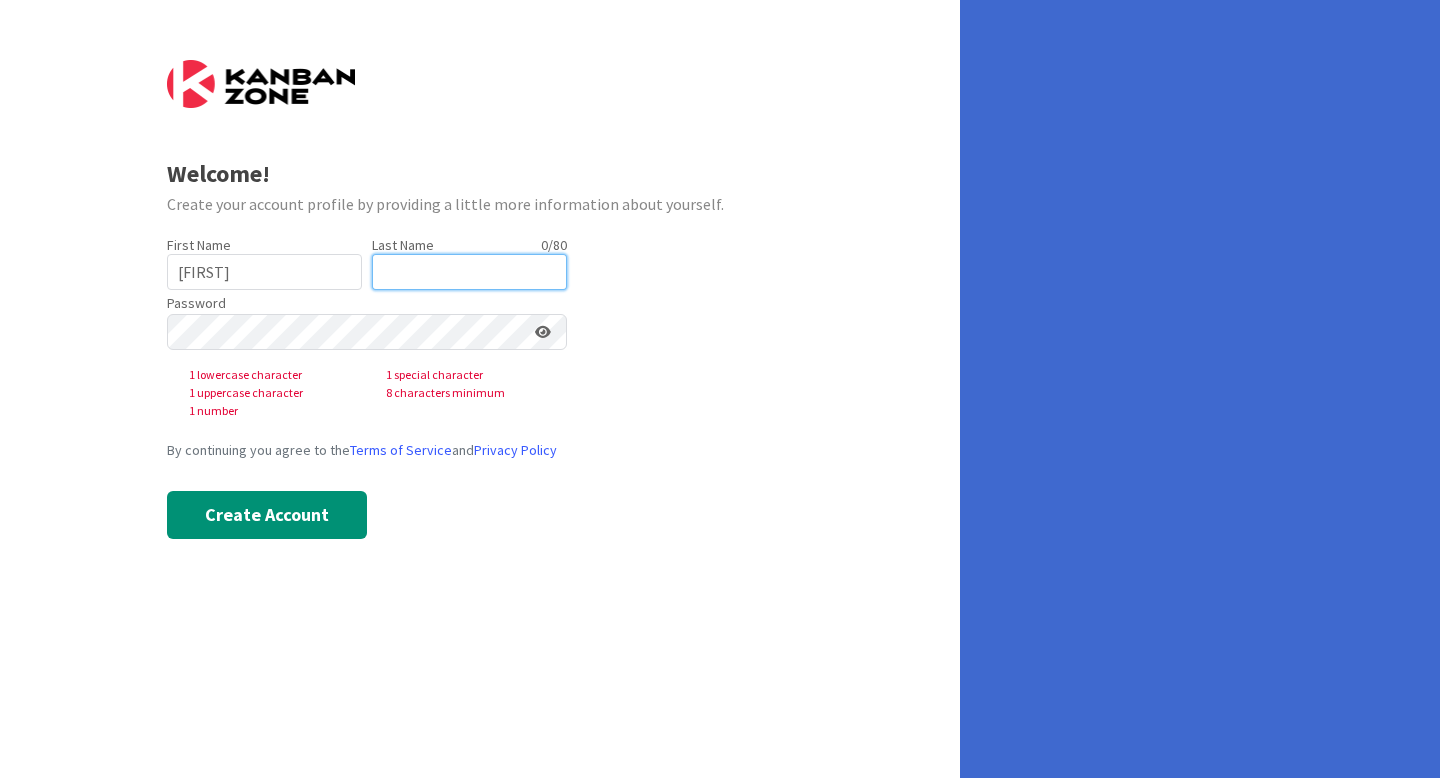 click at bounding box center [469, 272] 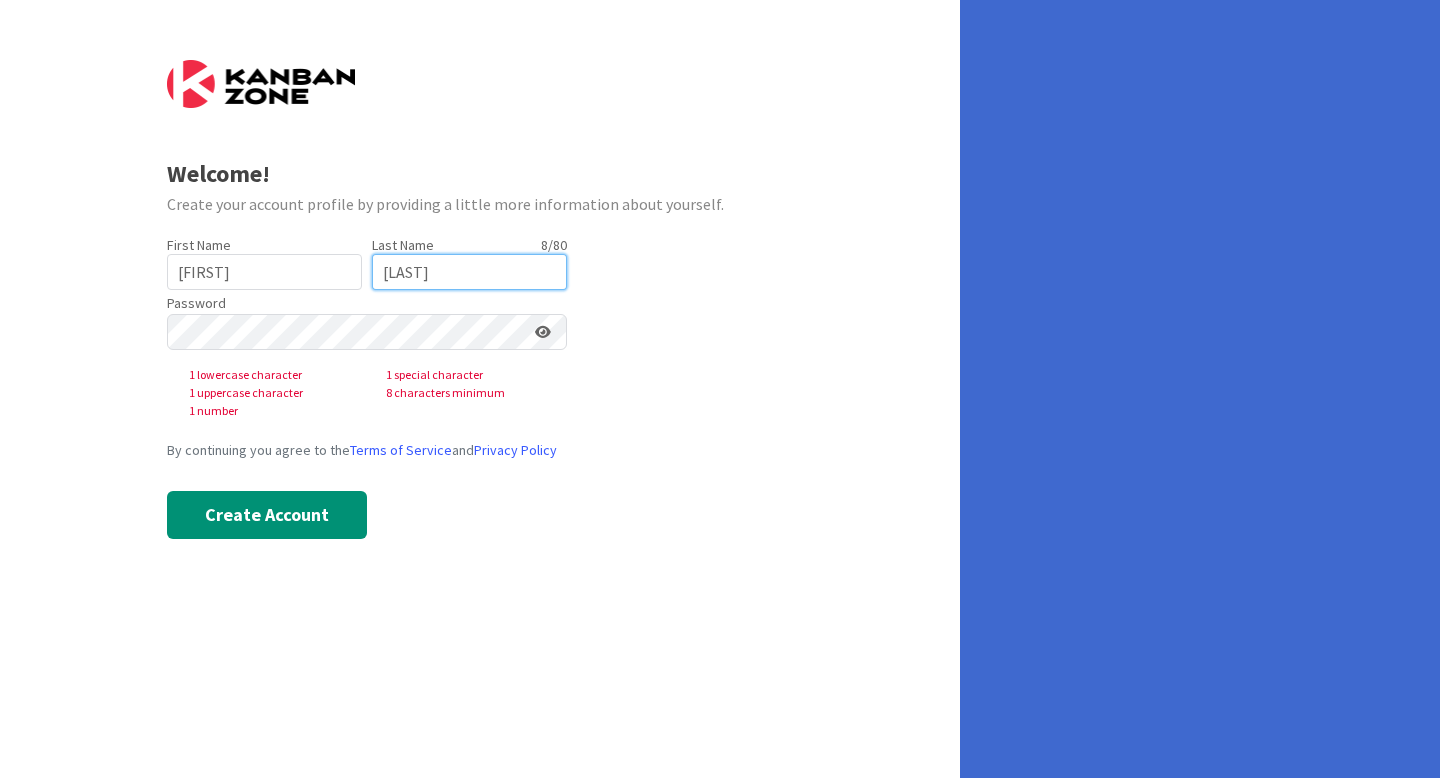 type on "[LAST]" 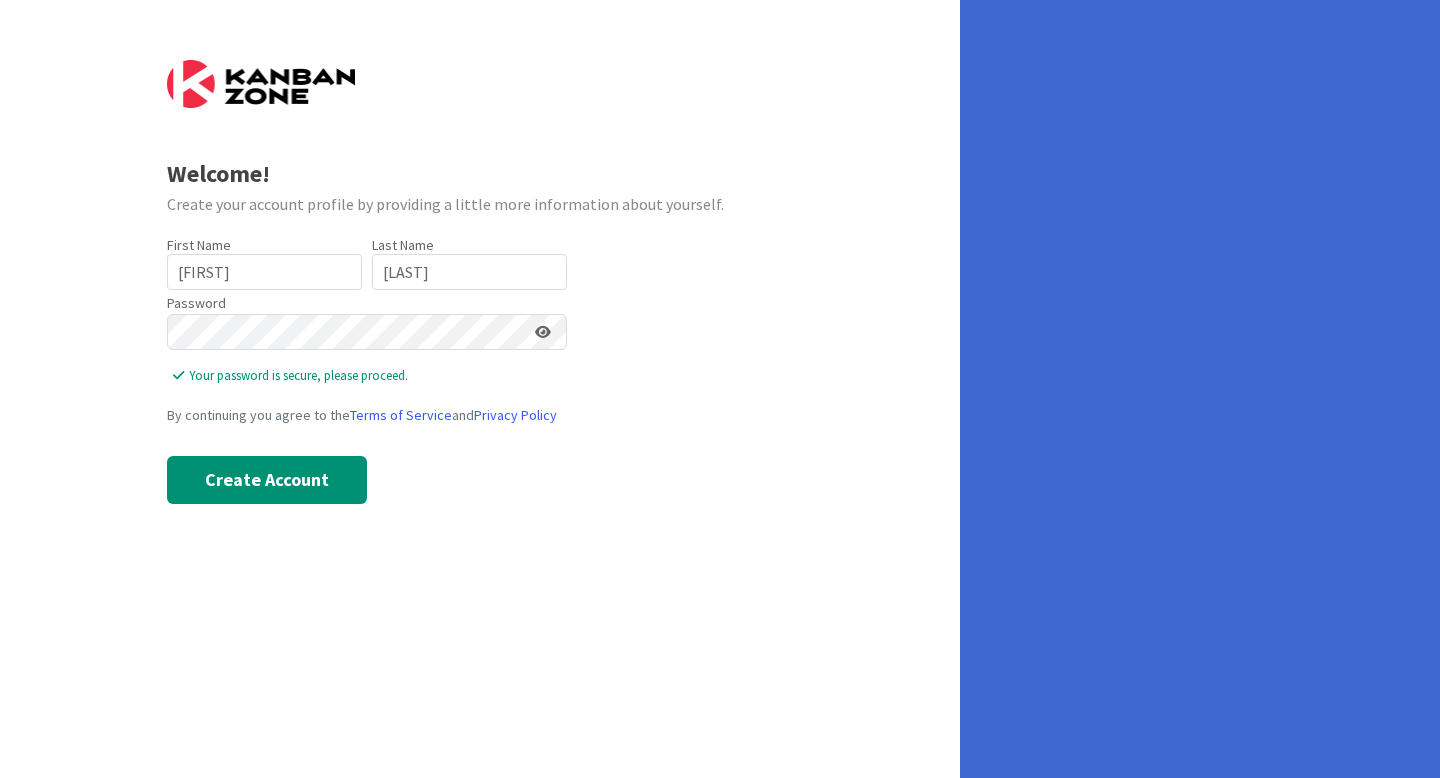 click at bounding box center [543, 332] 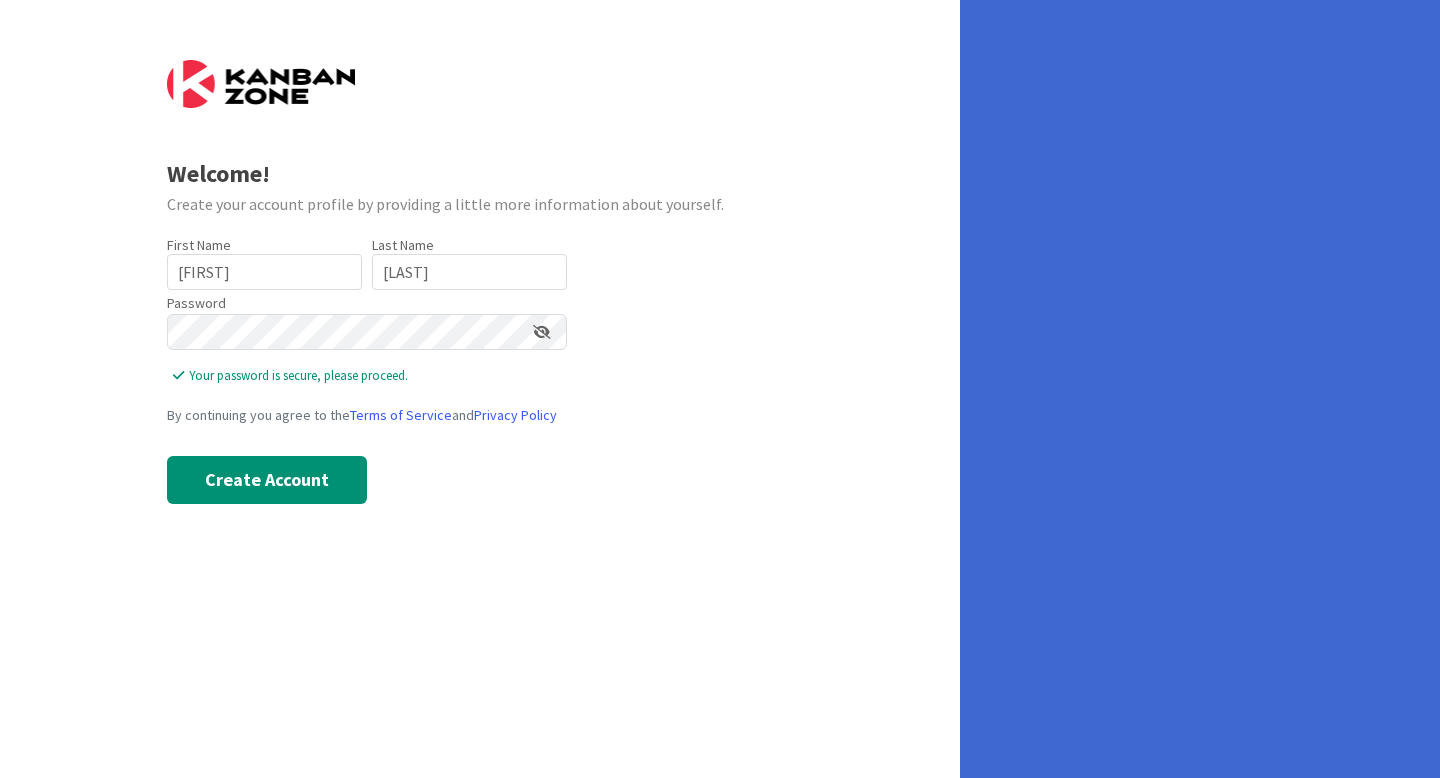 click at bounding box center (542, 332) 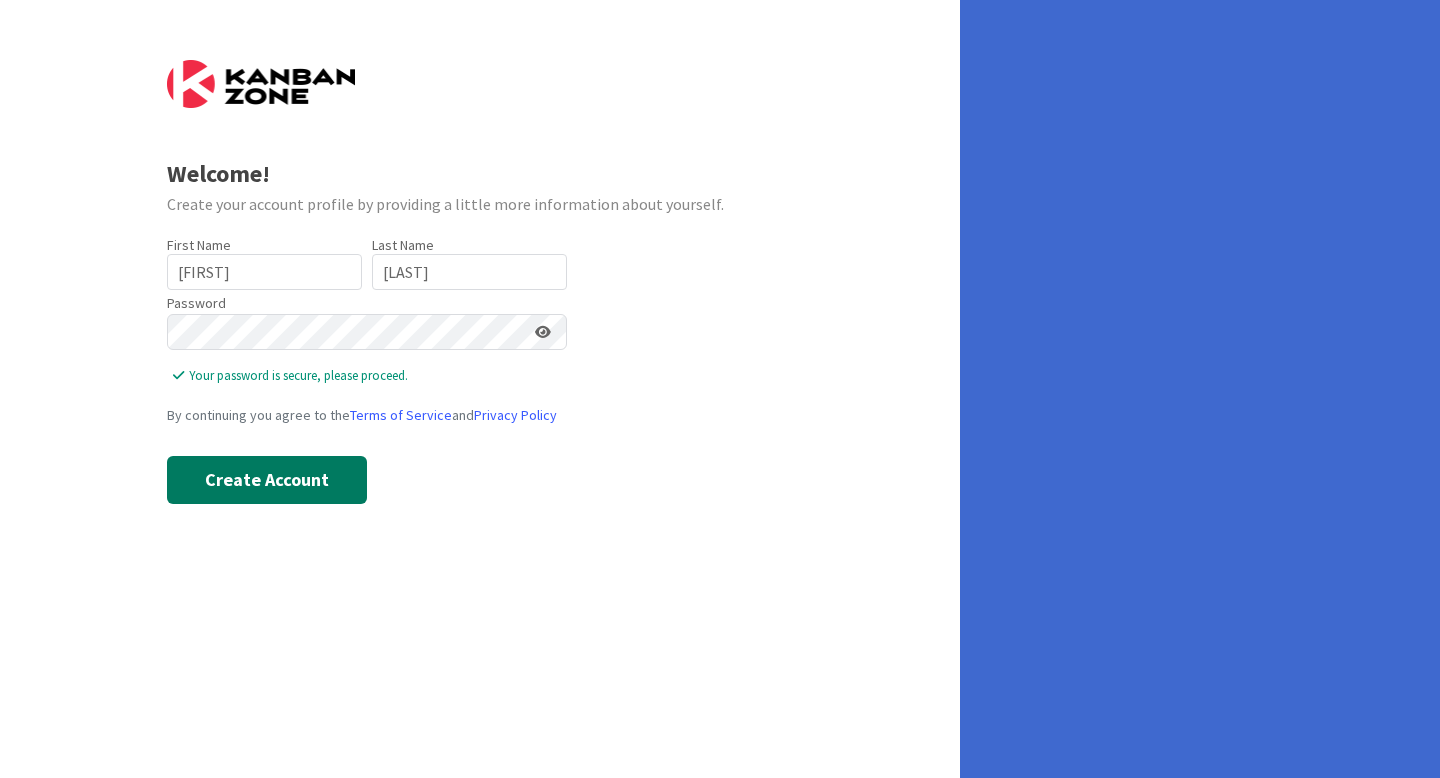 click on "Create Account" at bounding box center (267, 480) 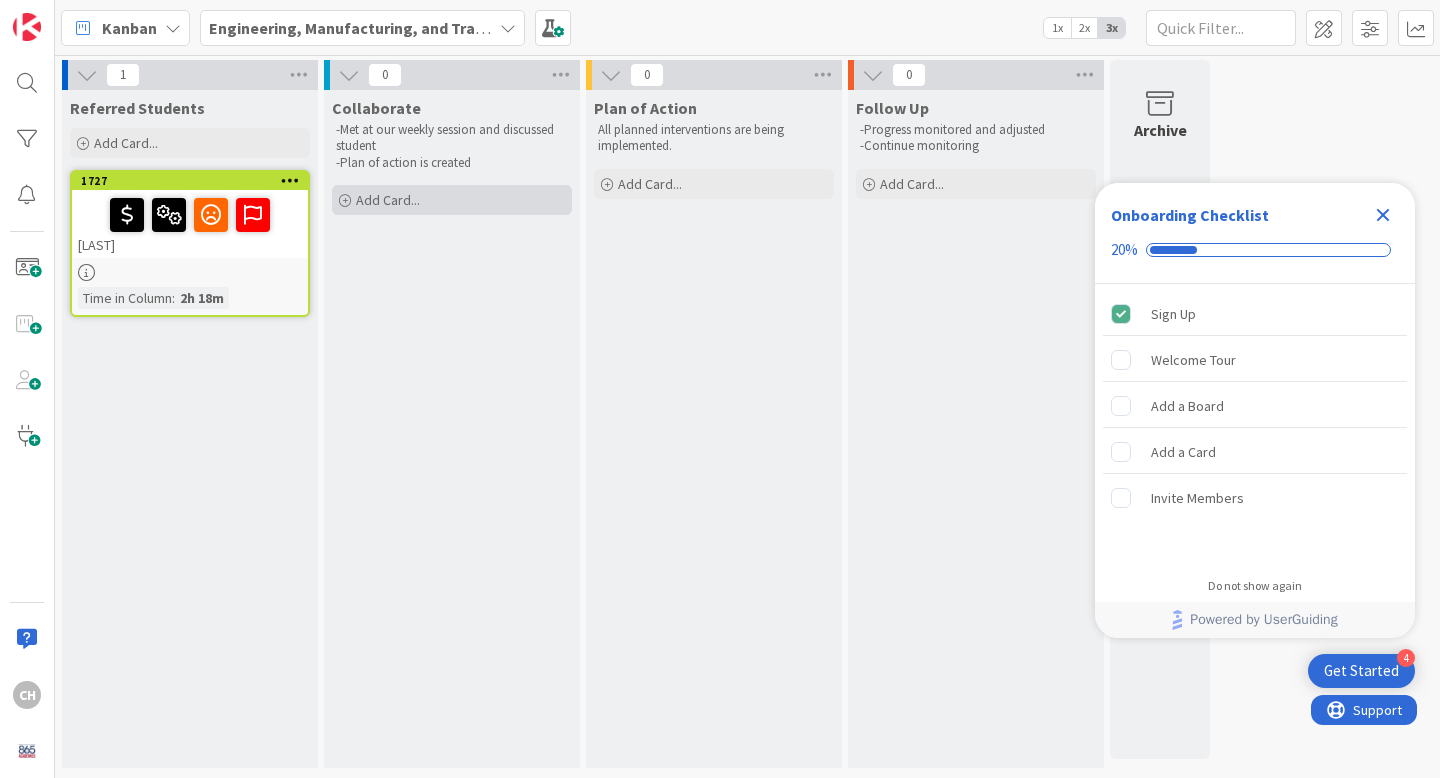 scroll, scrollTop: 0, scrollLeft: 0, axis: both 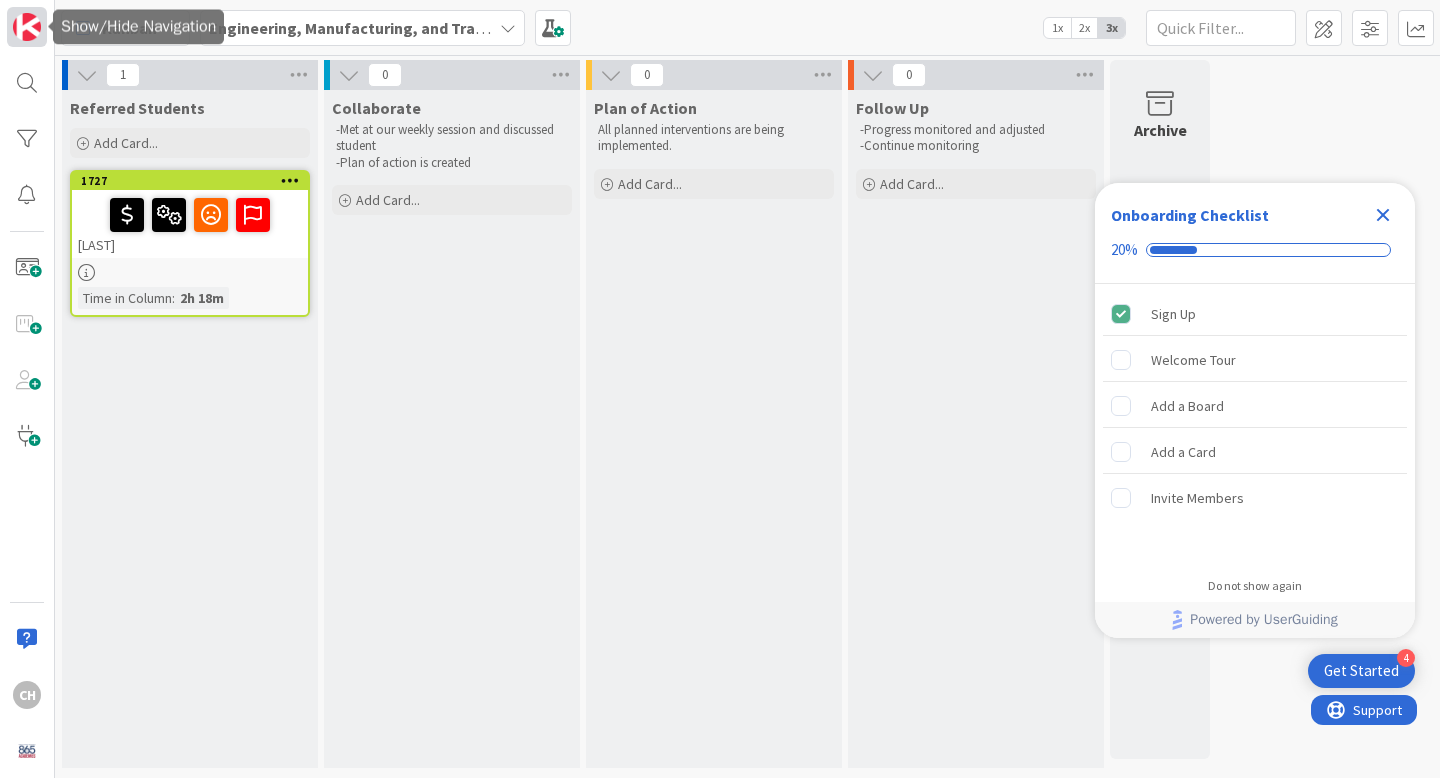 click at bounding box center (27, 27) 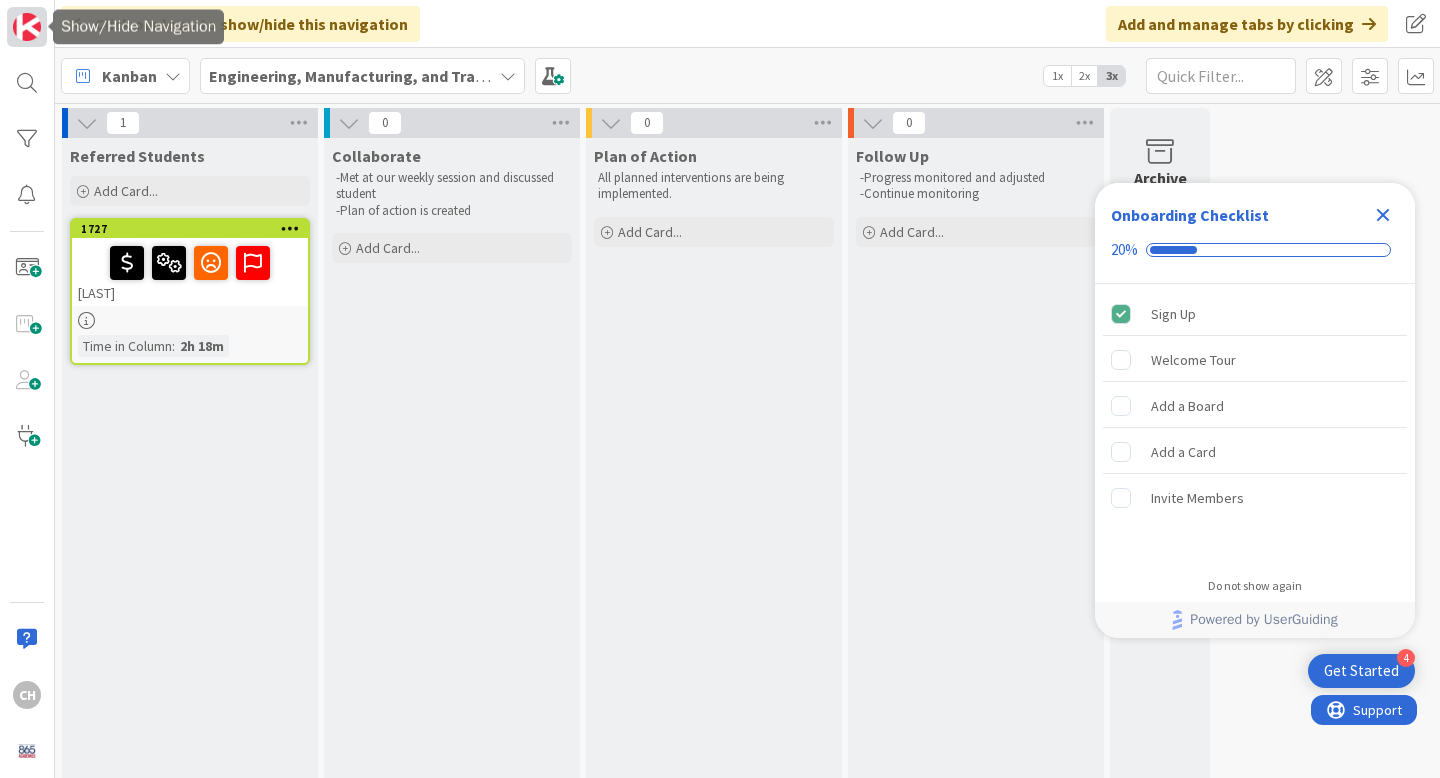 click at bounding box center (27, 27) 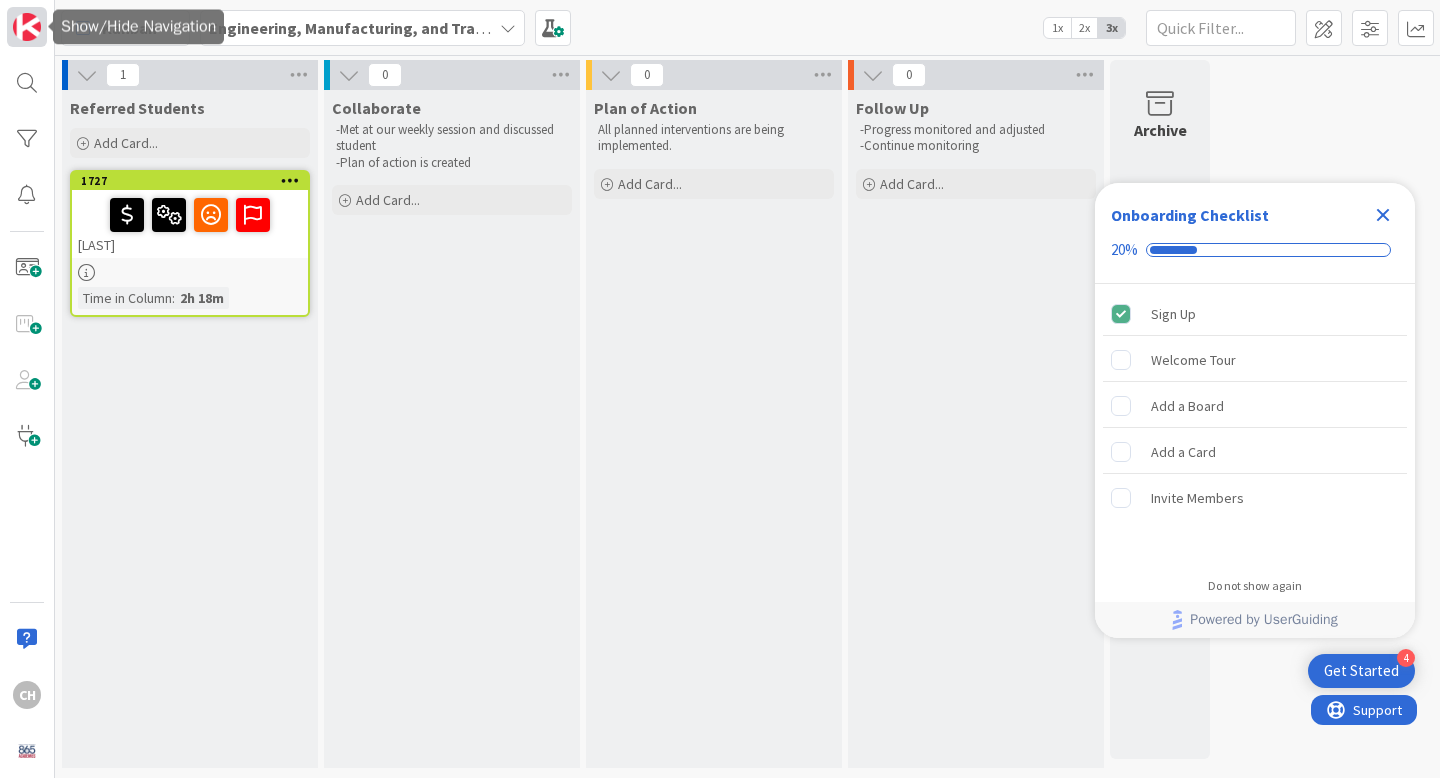click at bounding box center (27, 27) 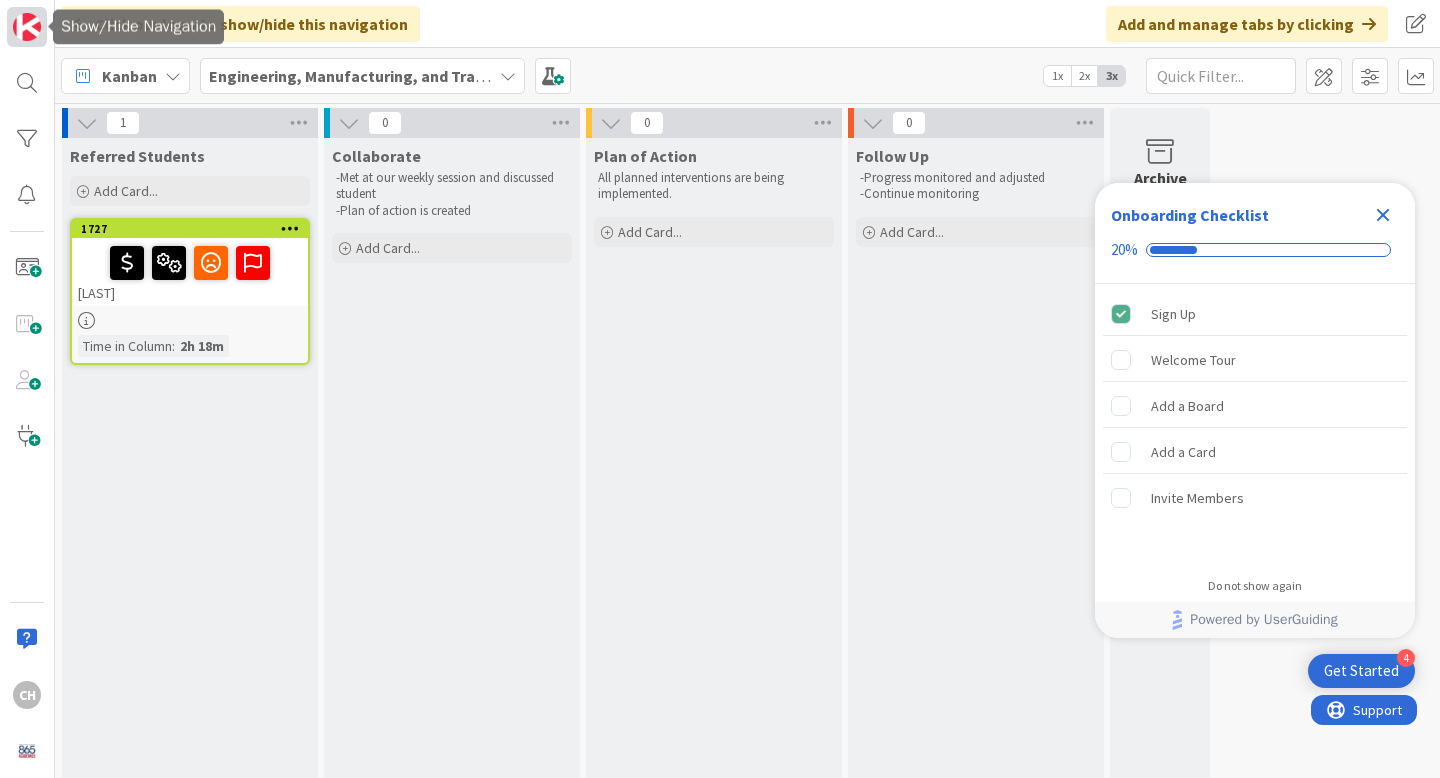 click at bounding box center (27, 27) 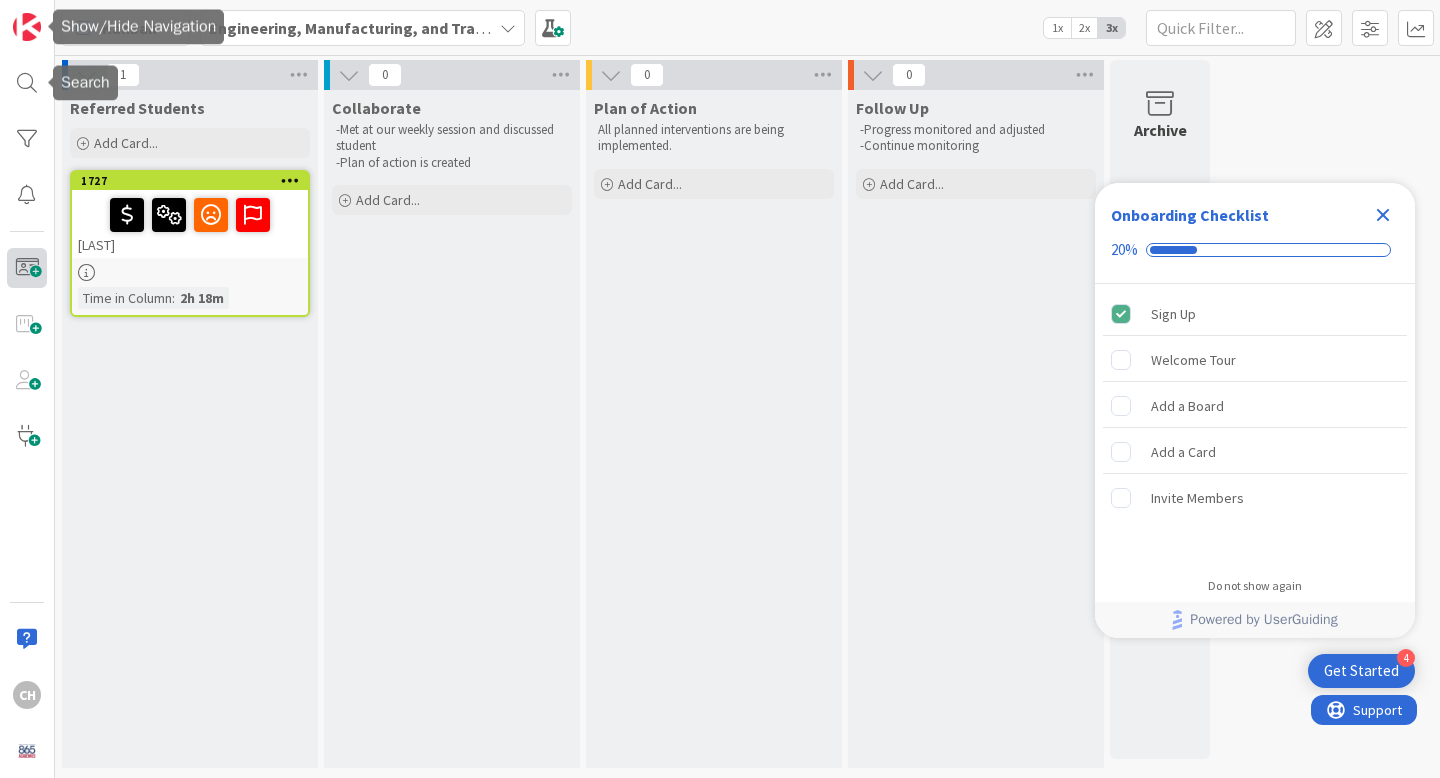 scroll, scrollTop: 0, scrollLeft: 0, axis: both 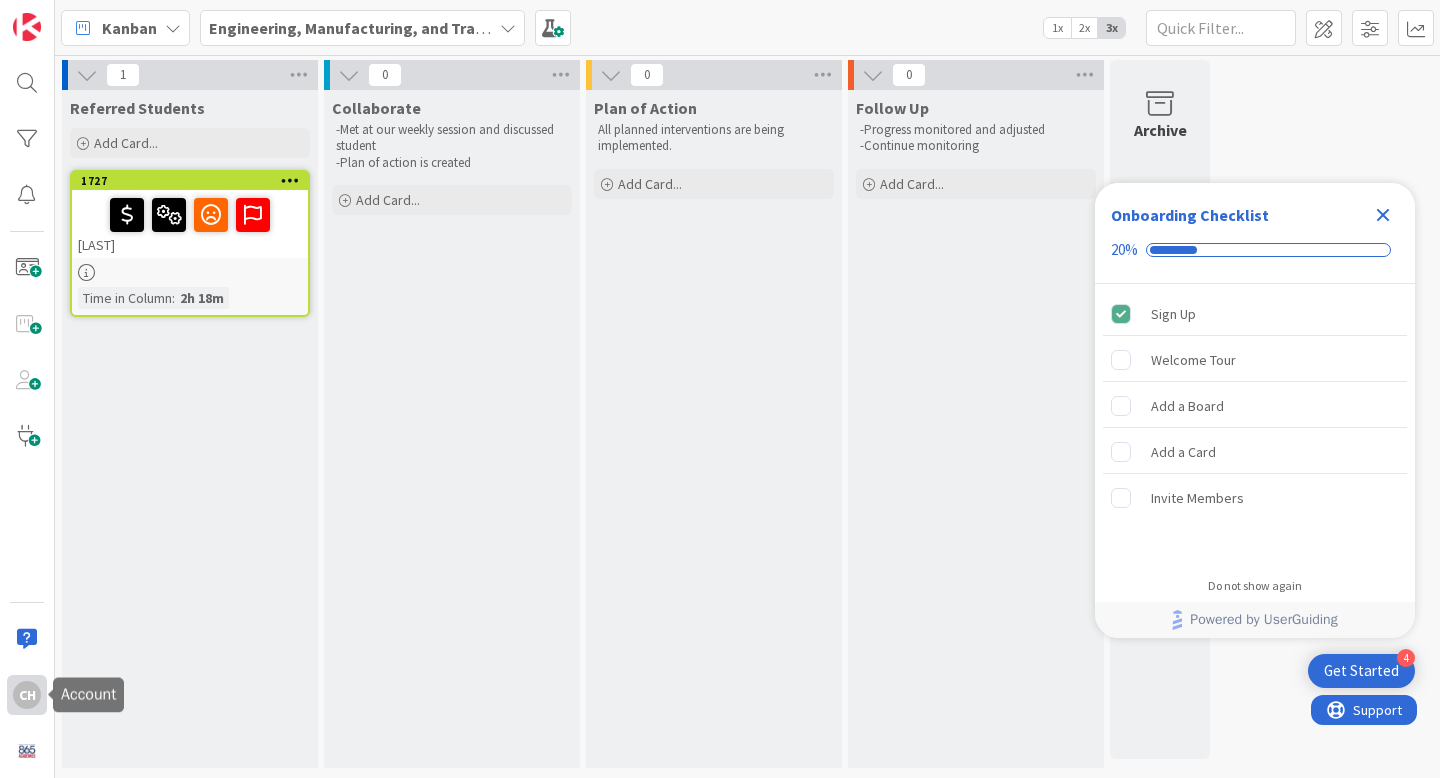 click on "CH" at bounding box center [27, 695] 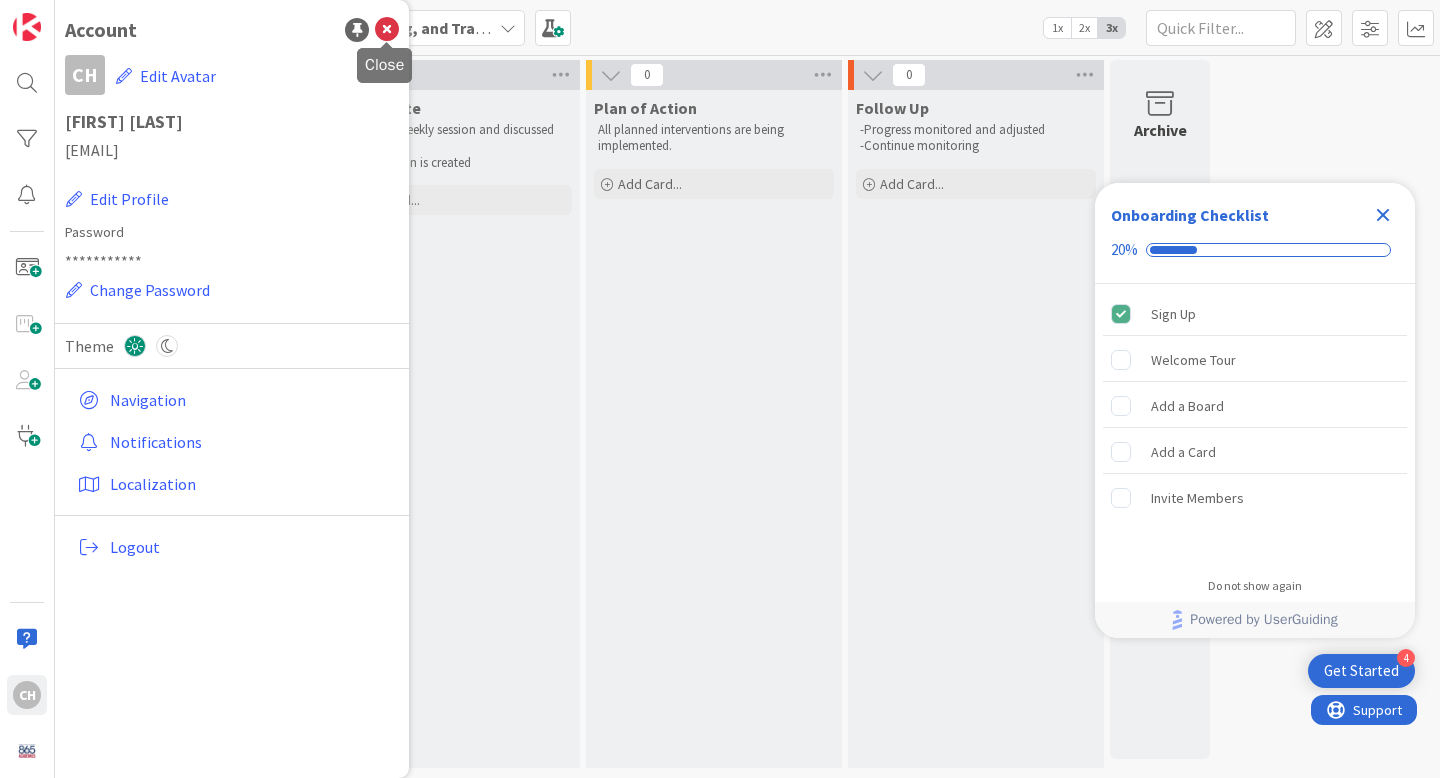 click at bounding box center [387, 30] 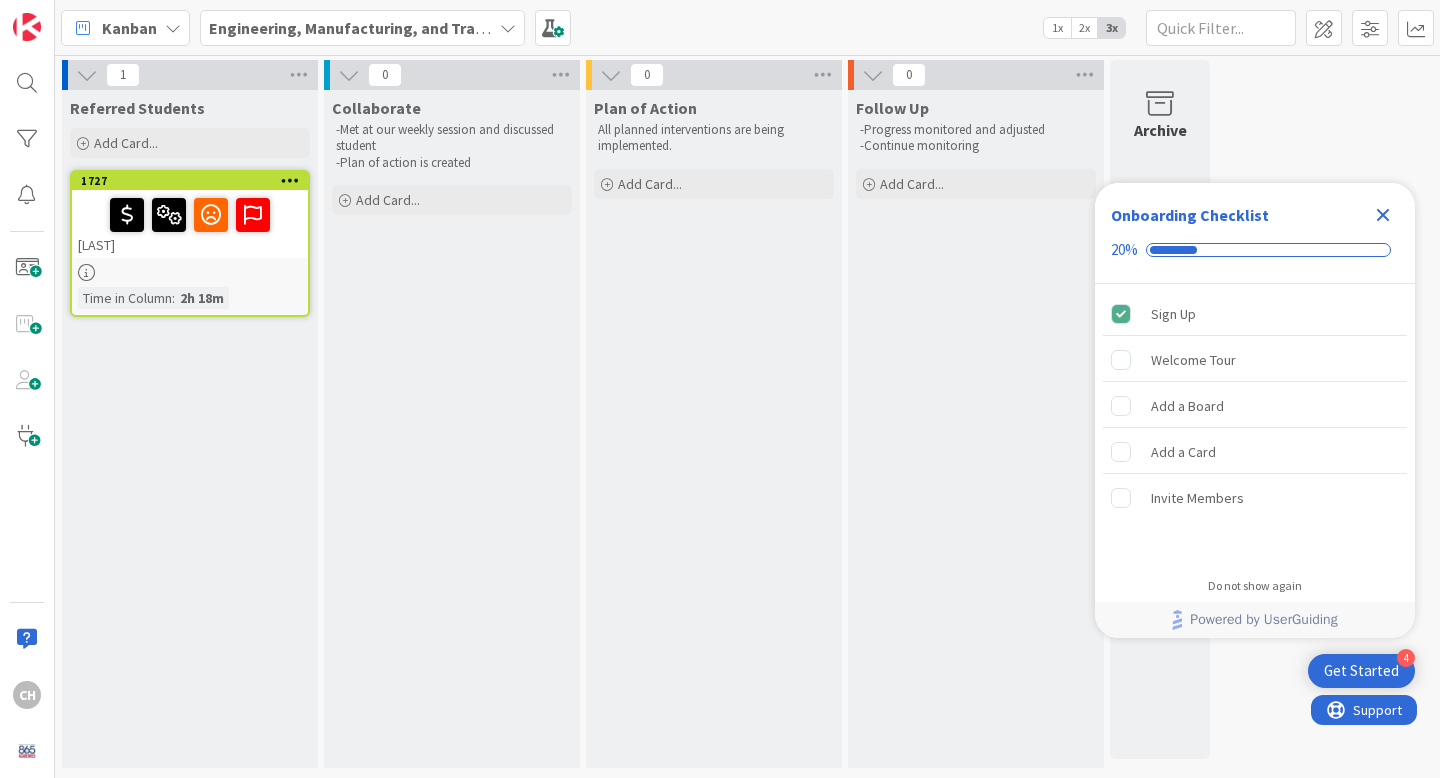 click on "Collaborate -Met at our weekly session and discussed student -Plan of action is created Add Card..." at bounding box center [452, 429] 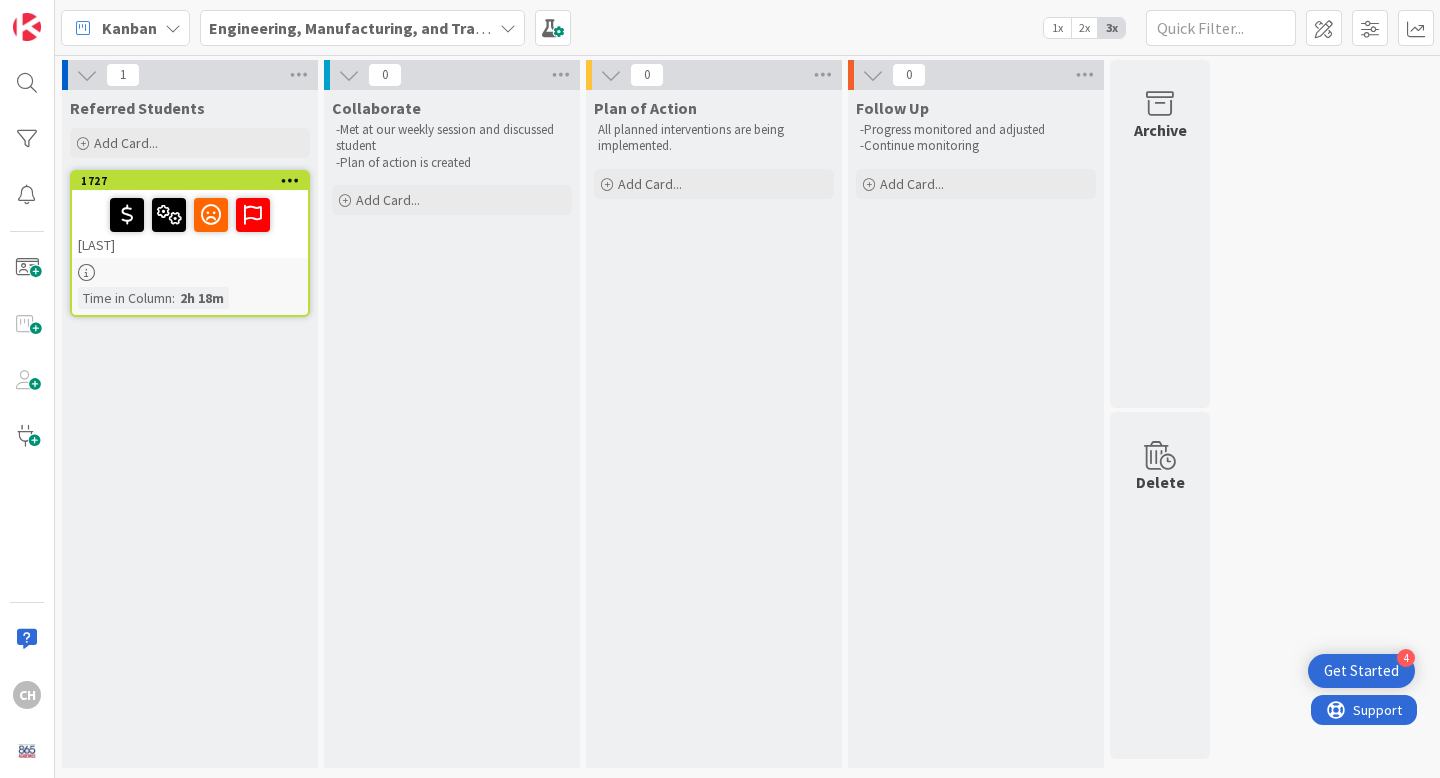scroll, scrollTop: 0, scrollLeft: 0, axis: both 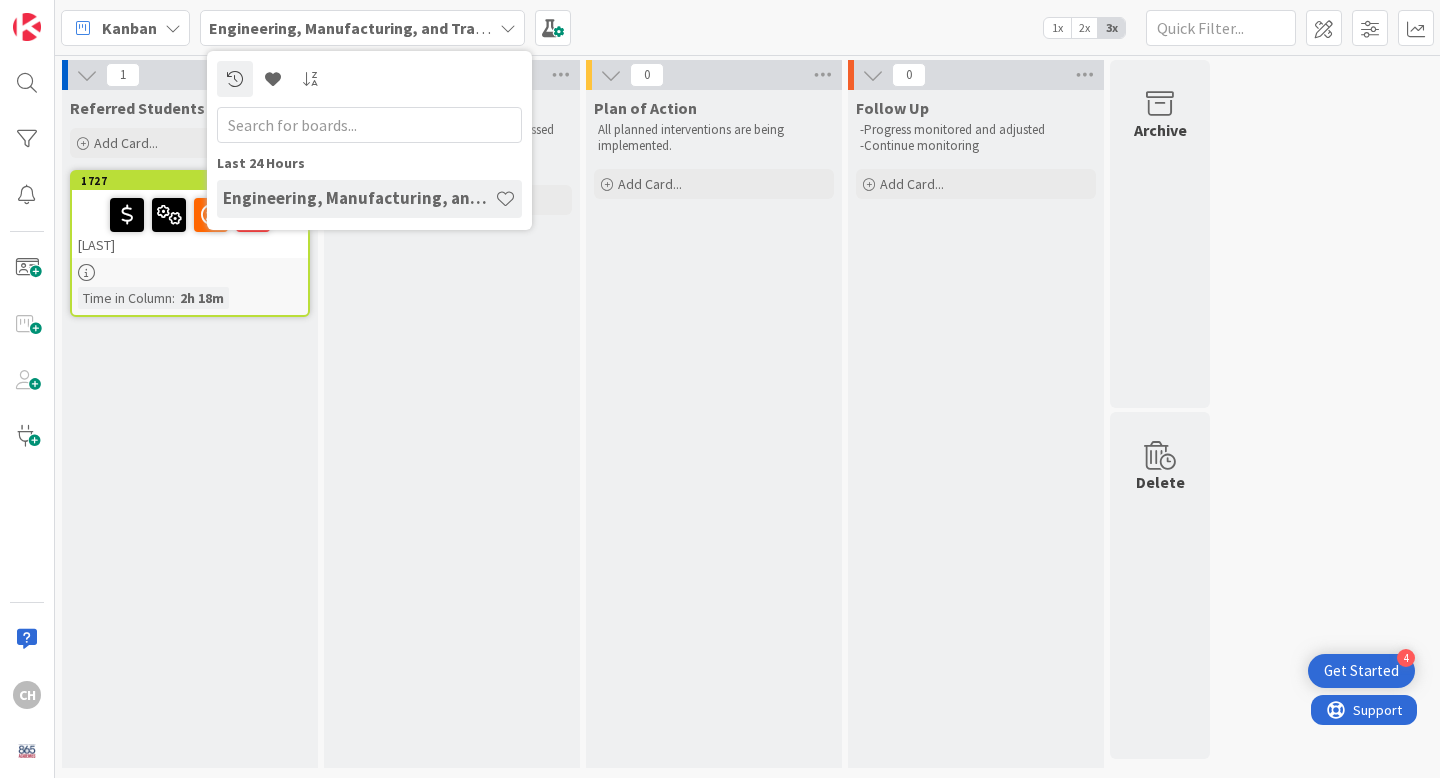 click on "Engineering, Manufacturing, and Transportation" at bounding box center [359, 198] 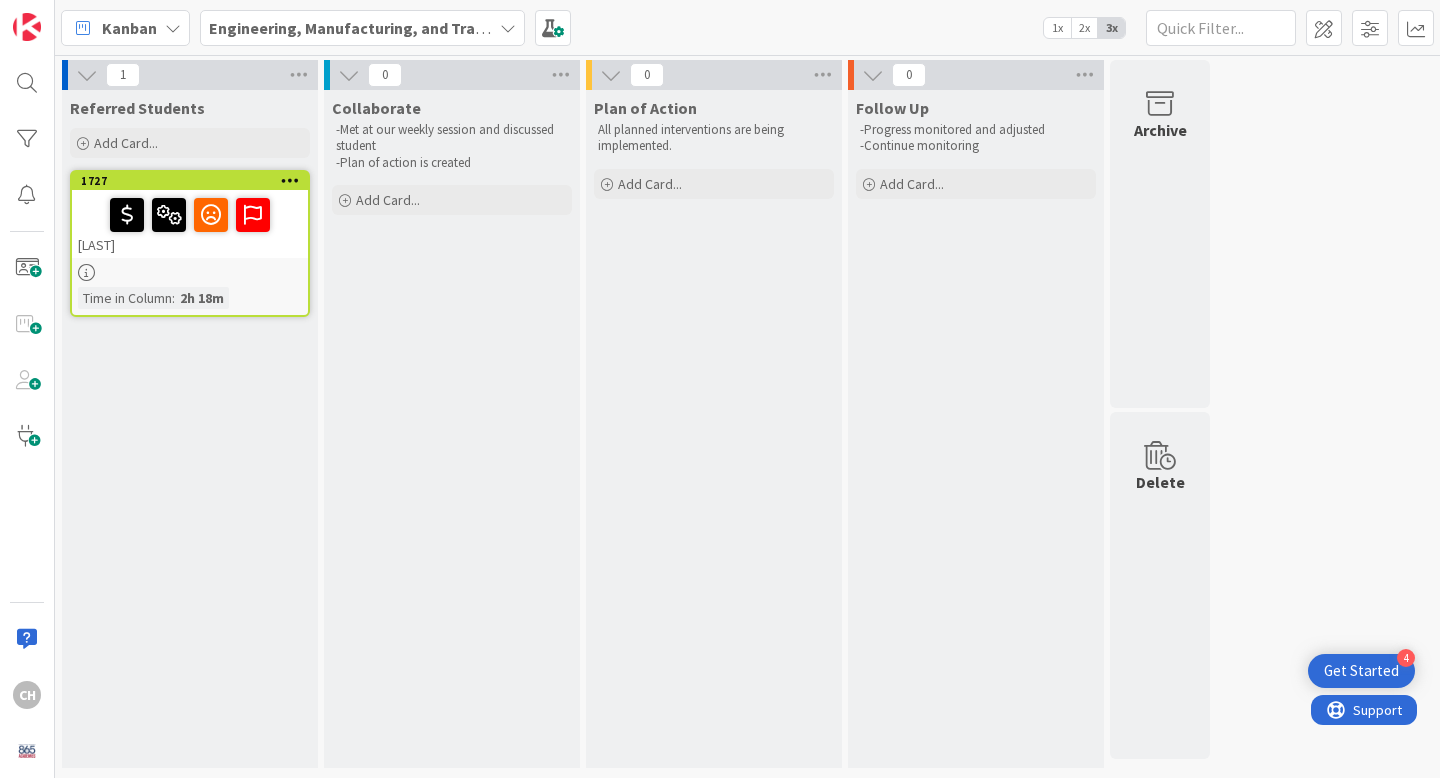 click on "Kanban" at bounding box center [129, 28] 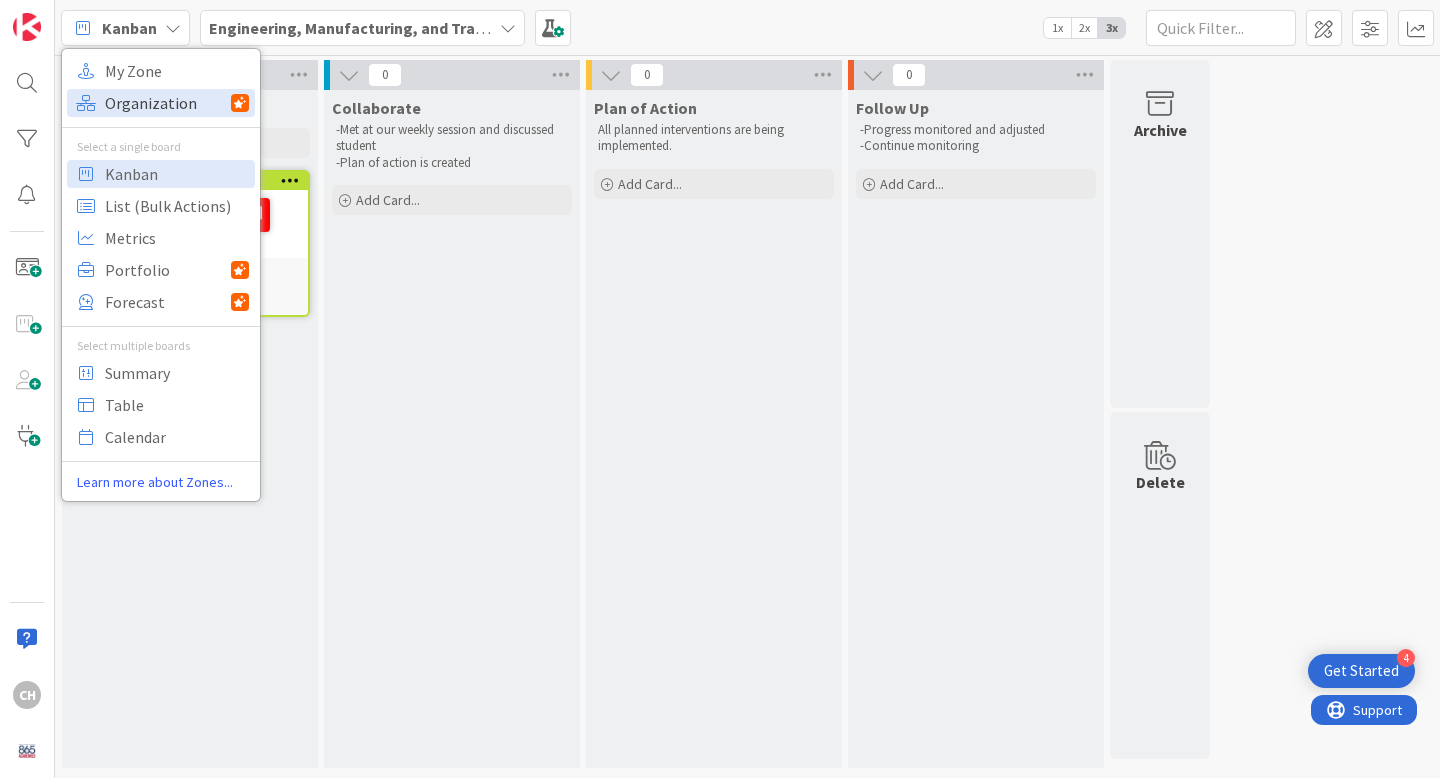 click on "Organization" at bounding box center [168, 103] 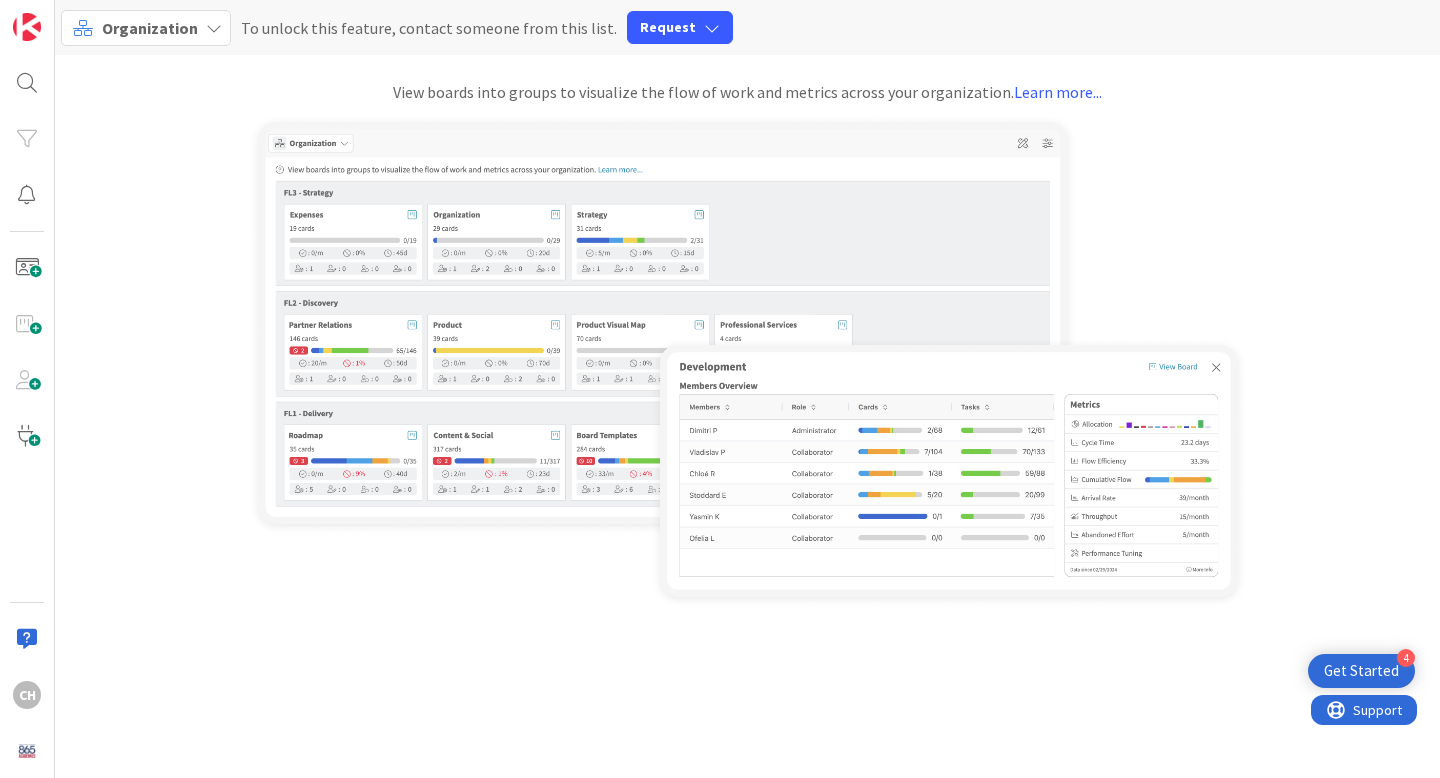 scroll, scrollTop: 0, scrollLeft: 0, axis: both 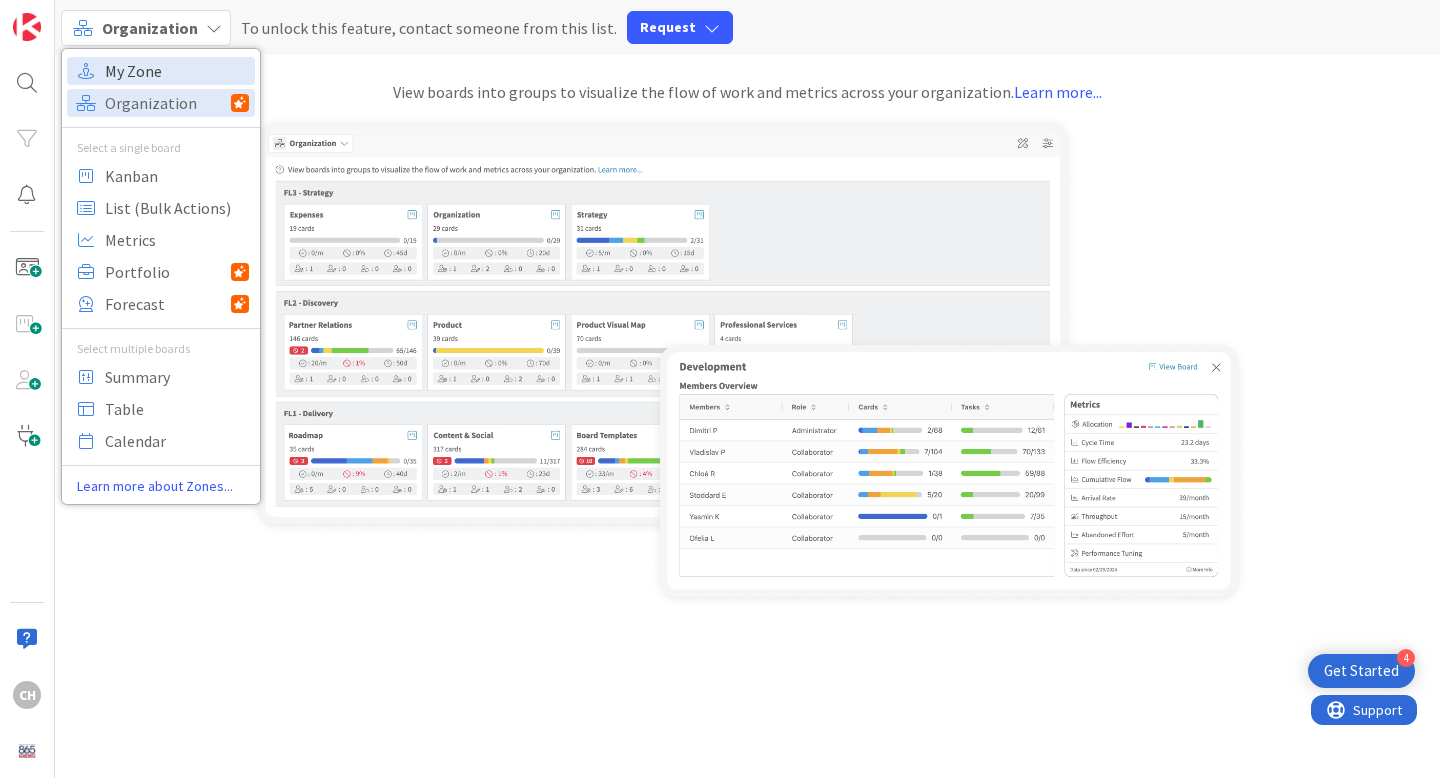 click on "My Zone" at bounding box center [177, 71] 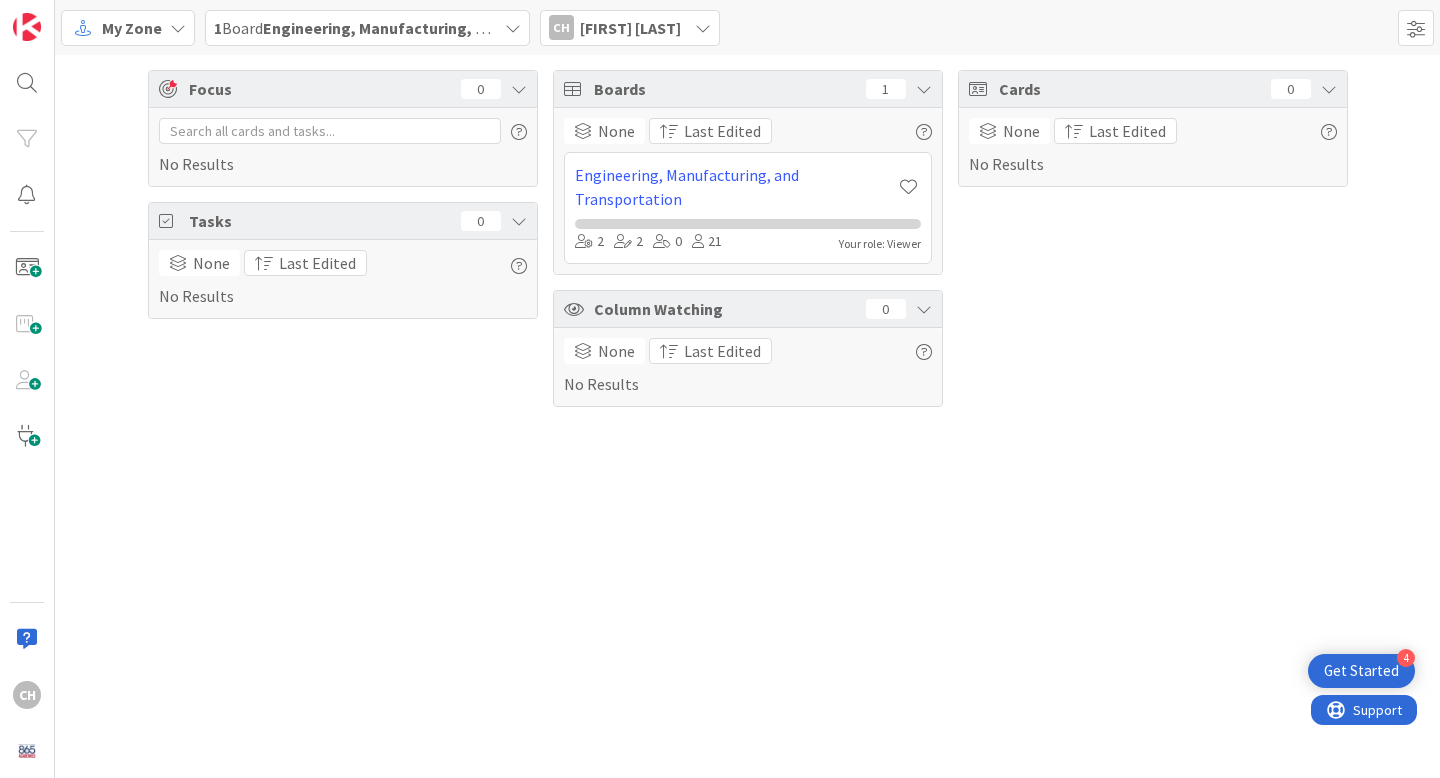 scroll, scrollTop: 0, scrollLeft: 0, axis: both 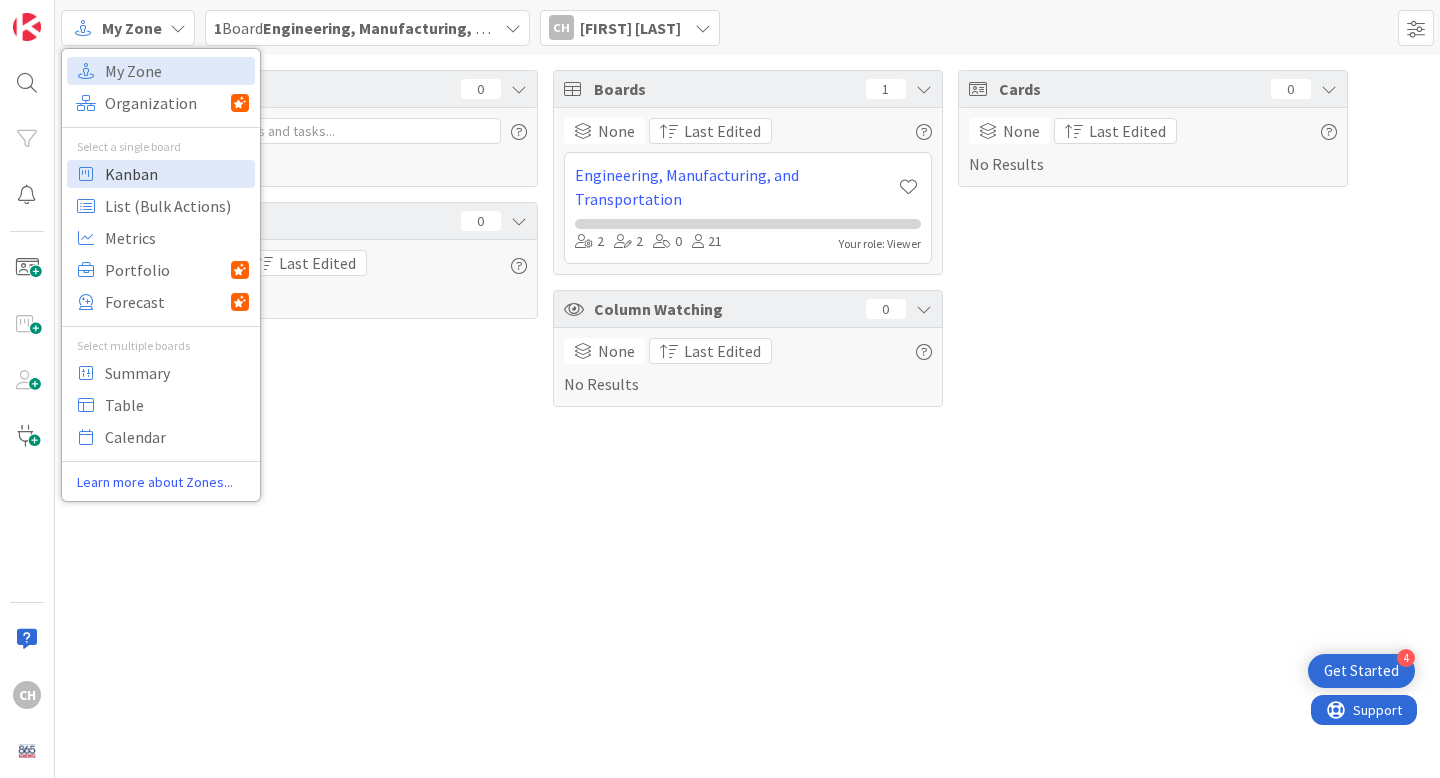 click on "Kanban" at bounding box center [177, 174] 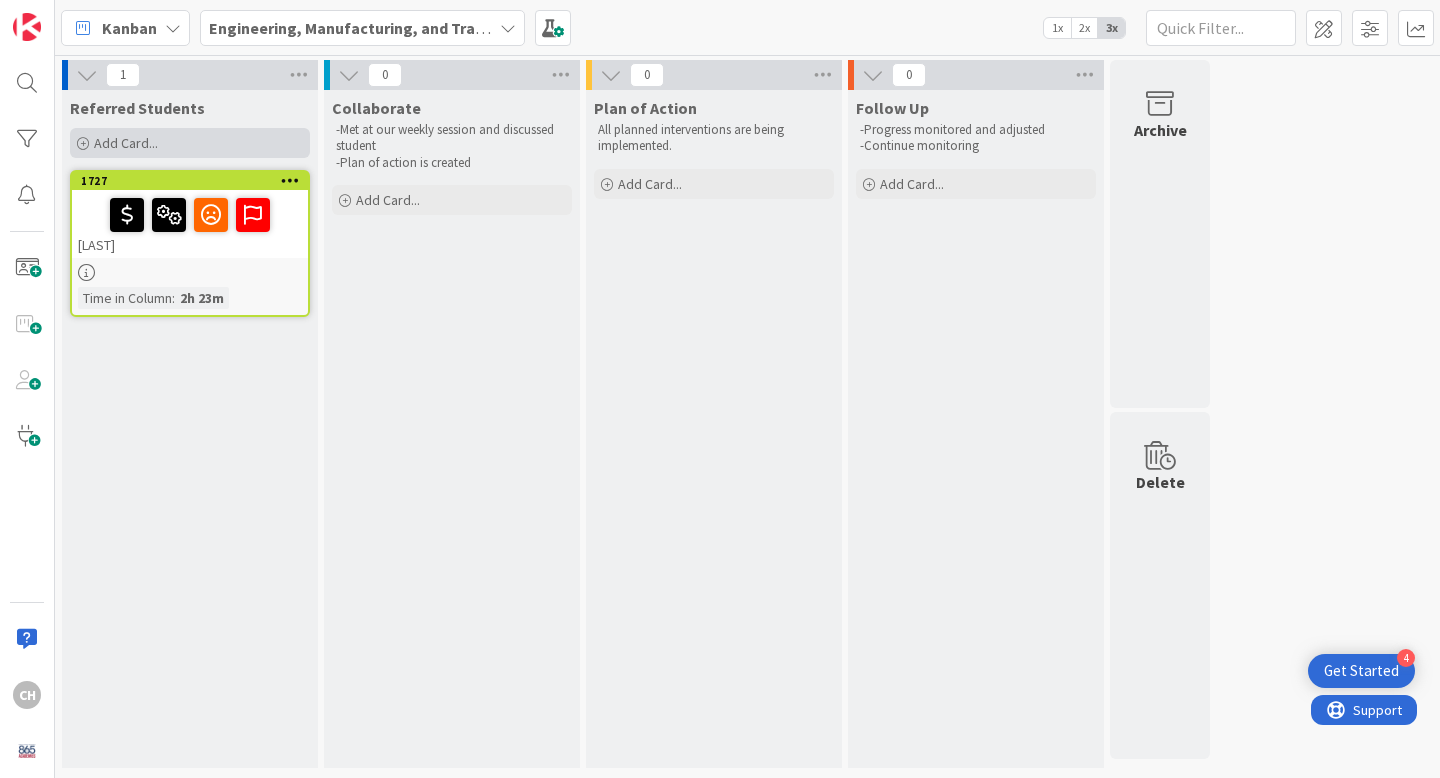 scroll, scrollTop: 0, scrollLeft: 0, axis: both 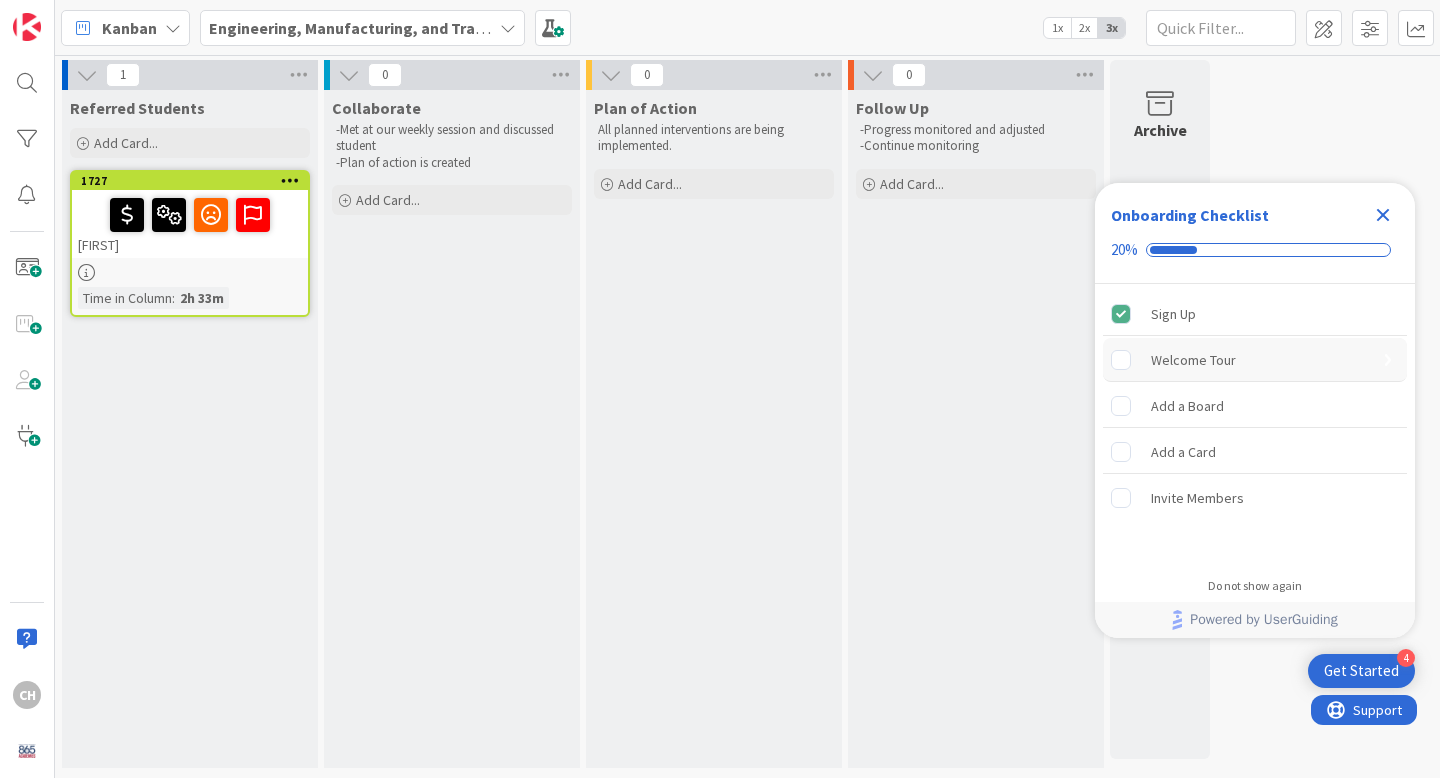 click on "Welcome Tour" at bounding box center (1193, 360) 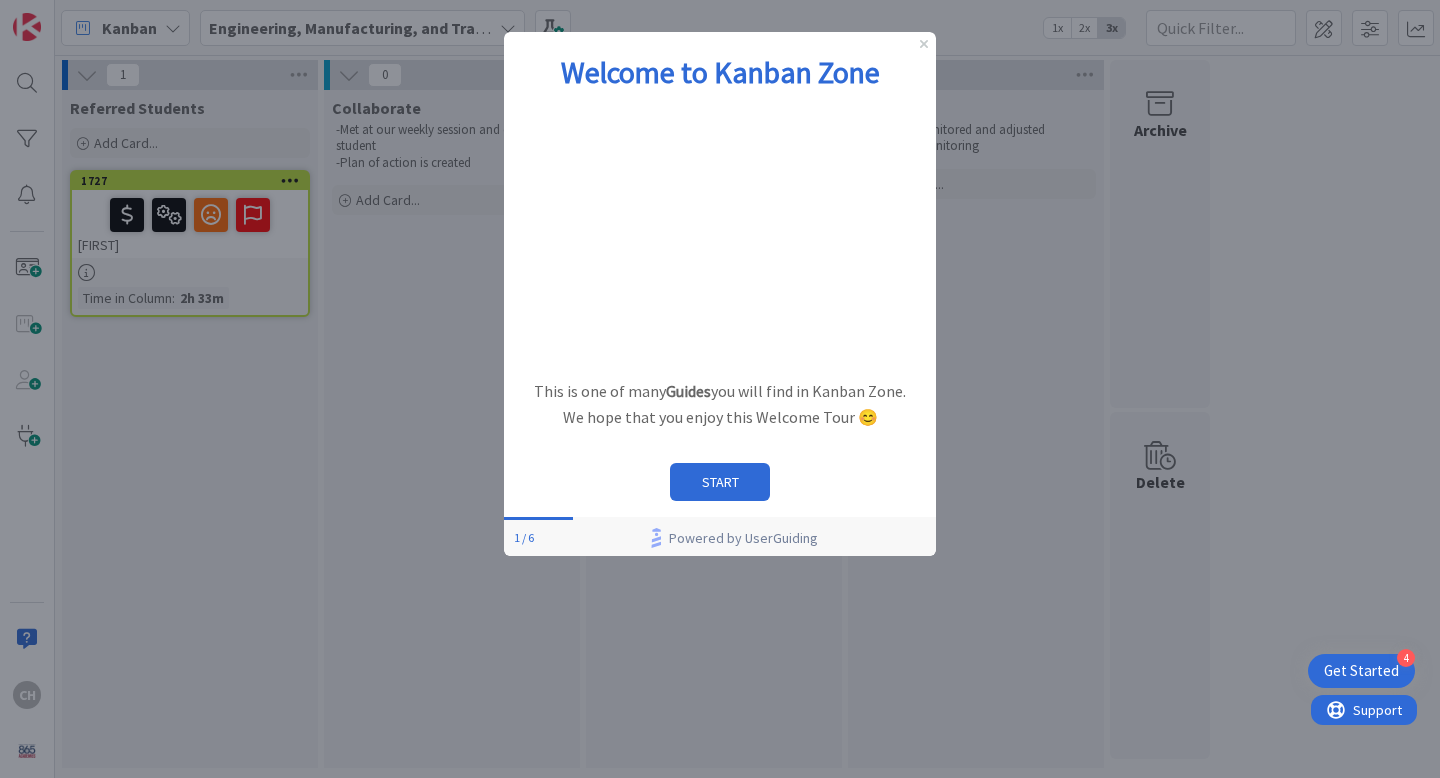 scroll, scrollTop: 0, scrollLeft: 0, axis: both 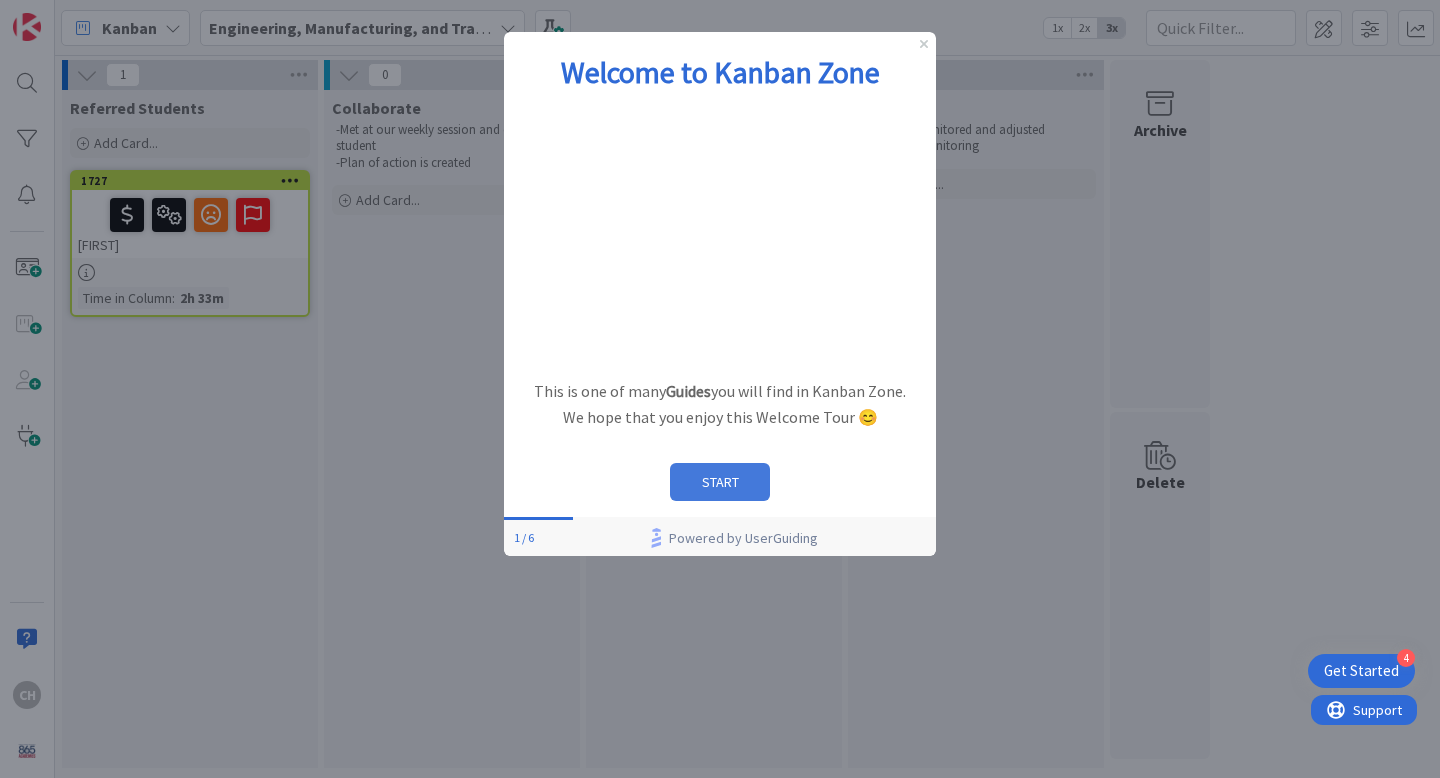 drag, startPoint x: 735, startPoint y: 487, endPoint x: 1239, endPoint y: 518, distance: 504.95248 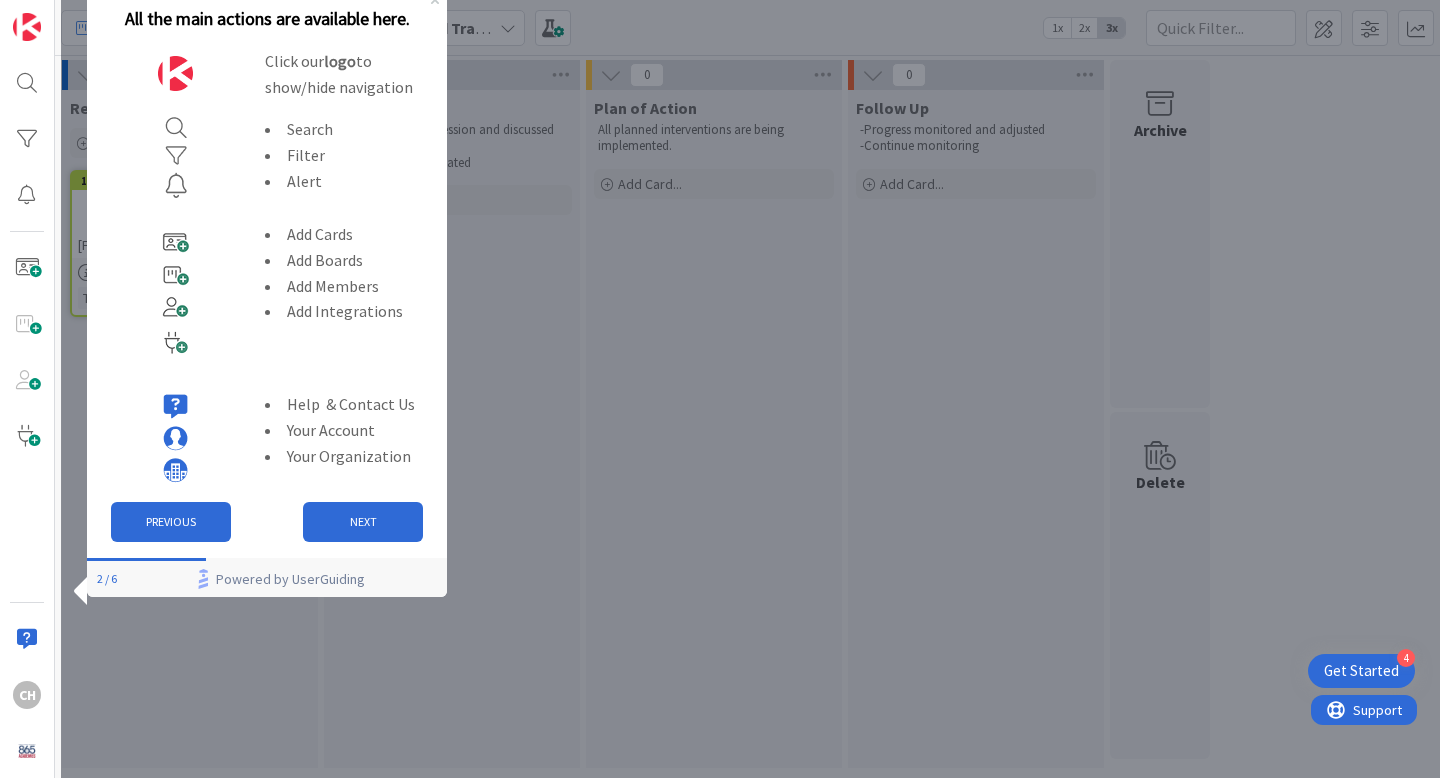 scroll, scrollTop: 0, scrollLeft: 0, axis: both 